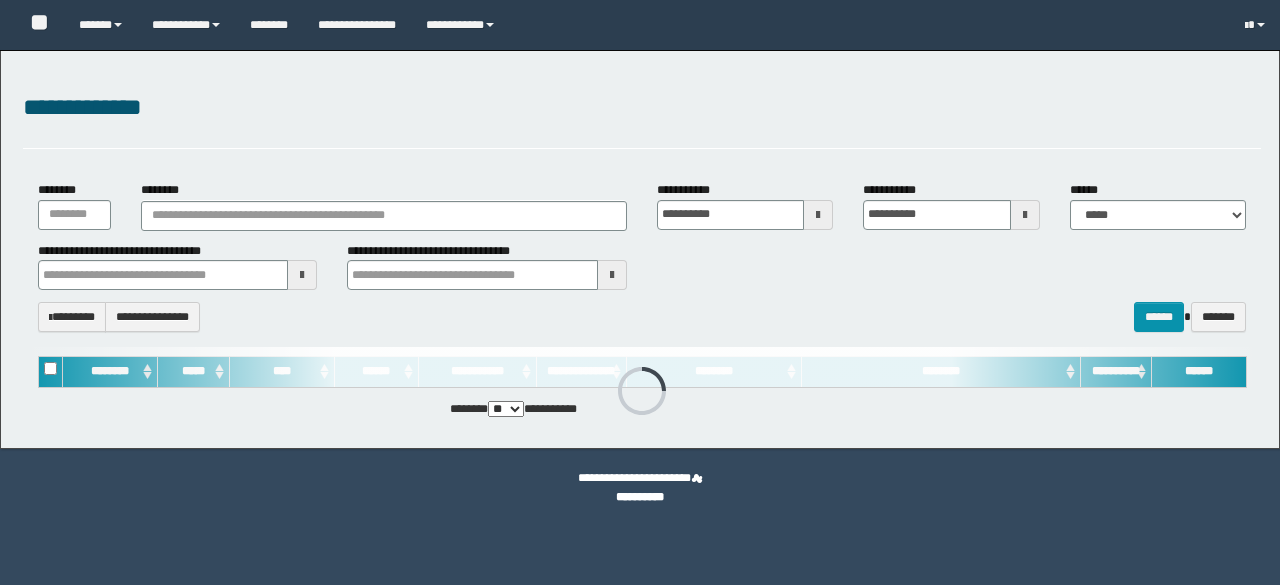 scroll, scrollTop: 0, scrollLeft: 0, axis: both 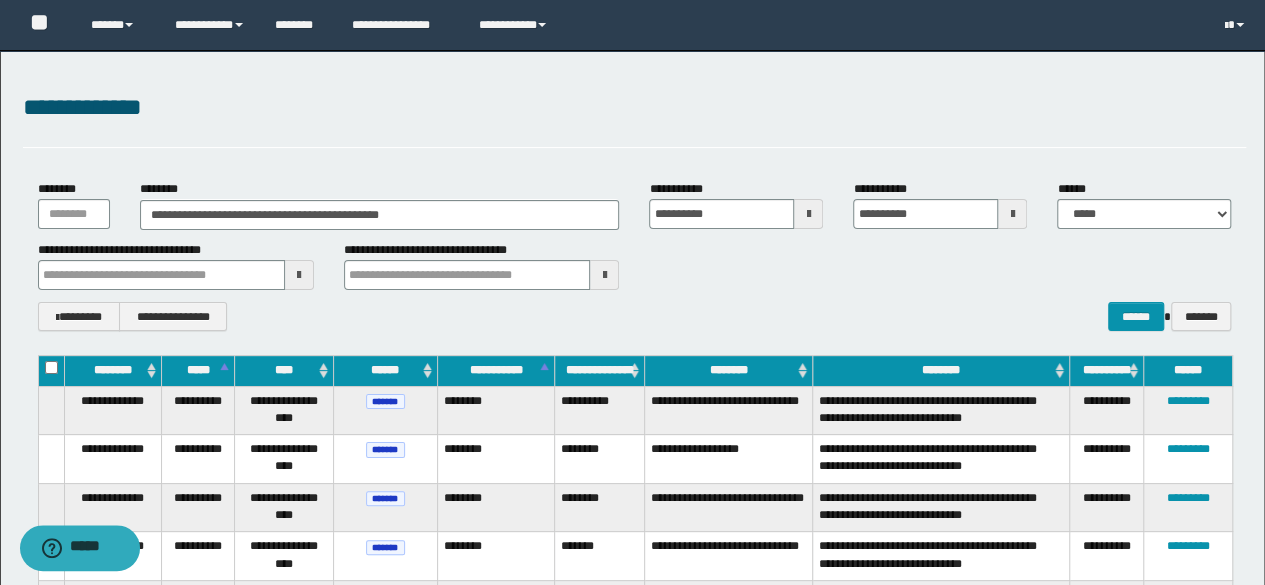 drag, startPoint x: 376, startPoint y: 211, endPoint x: 539, endPoint y: 191, distance: 164.22241 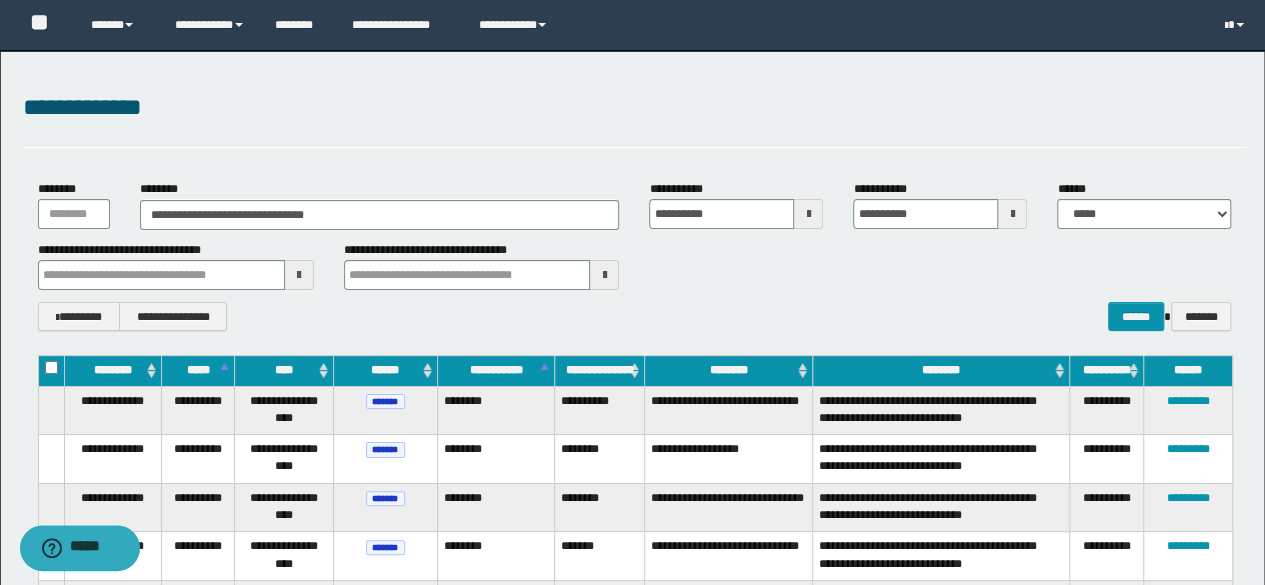 type on "**********" 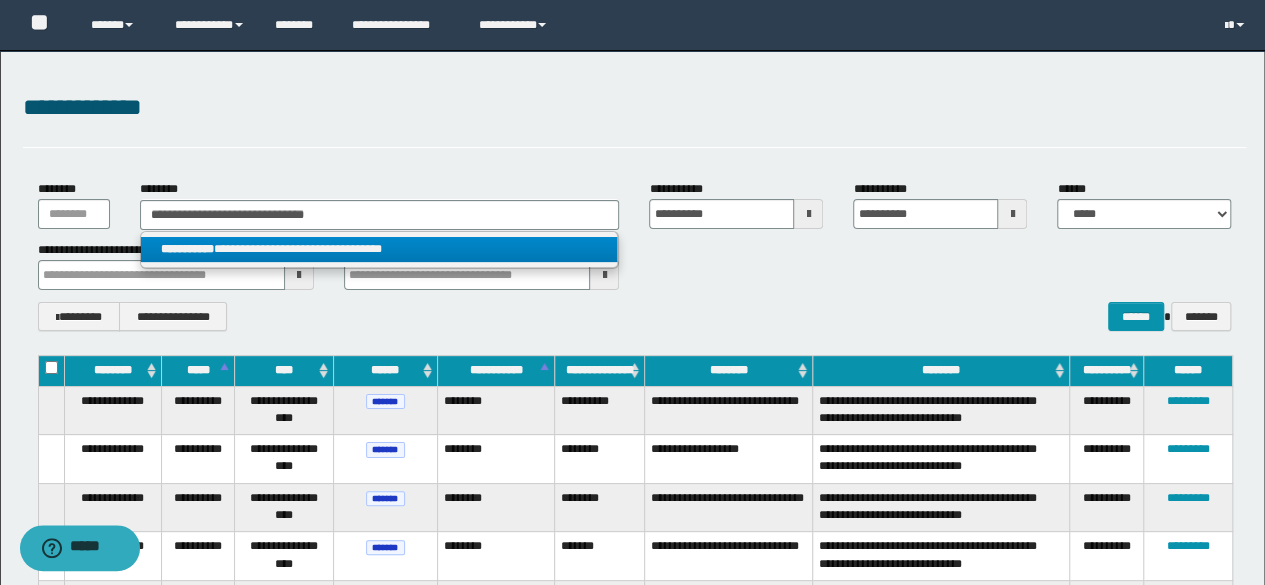 type on "**********" 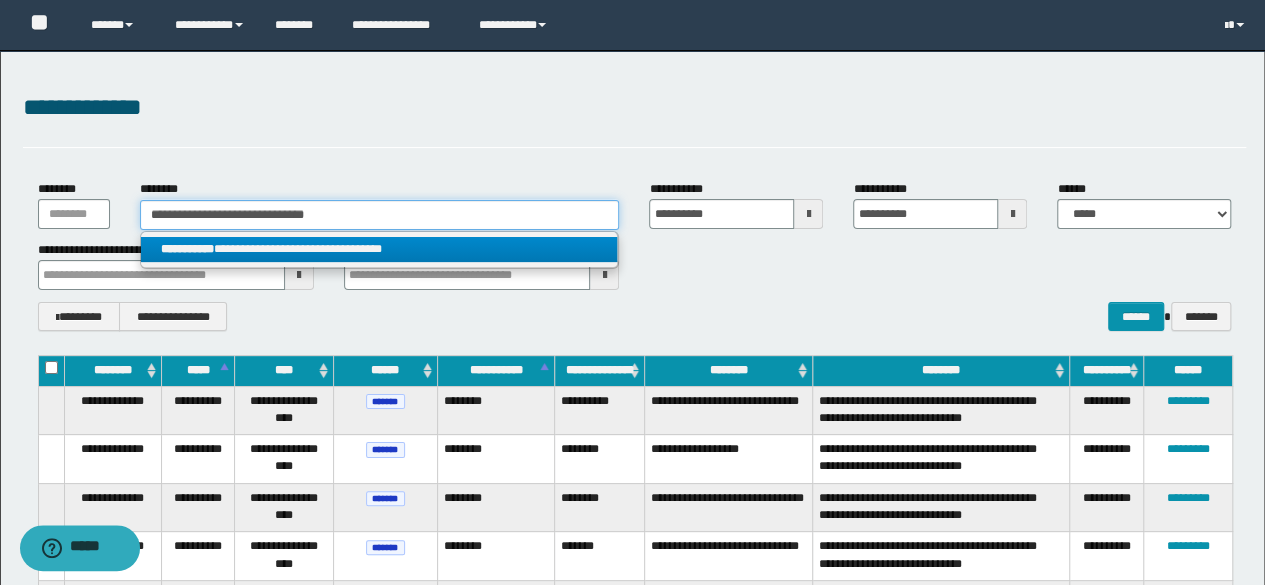 type 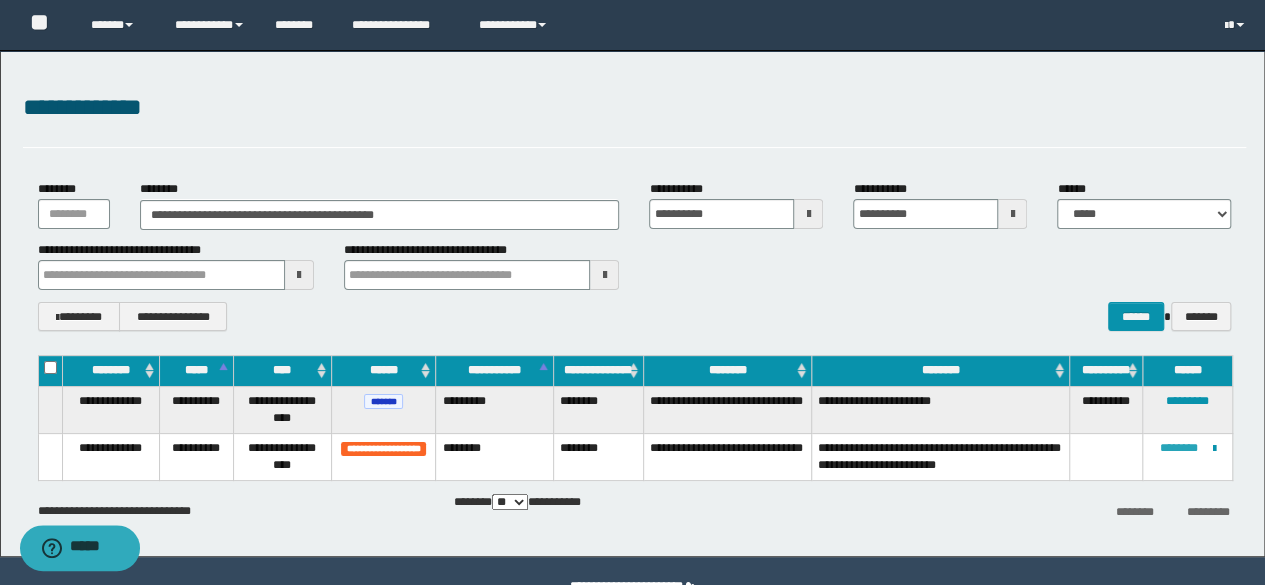click on "********" at bounding box center (1179, 448) 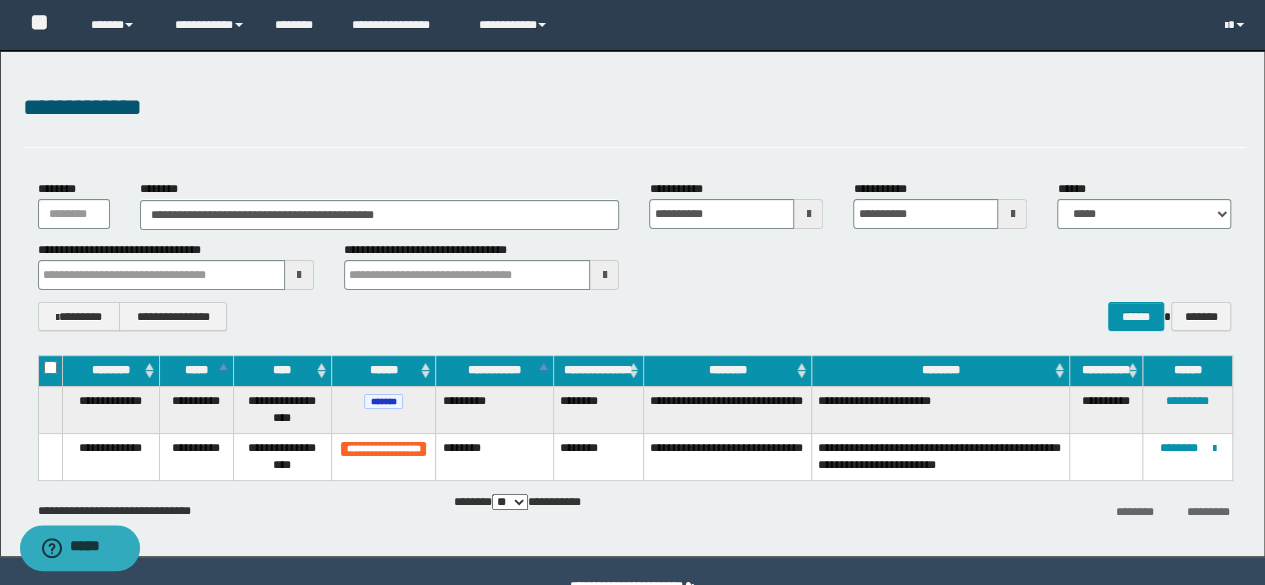 drag, startPoint x: 470, startPoint y: 215, endPoint x: 74, endPoint y: 185, distance: 397.13474 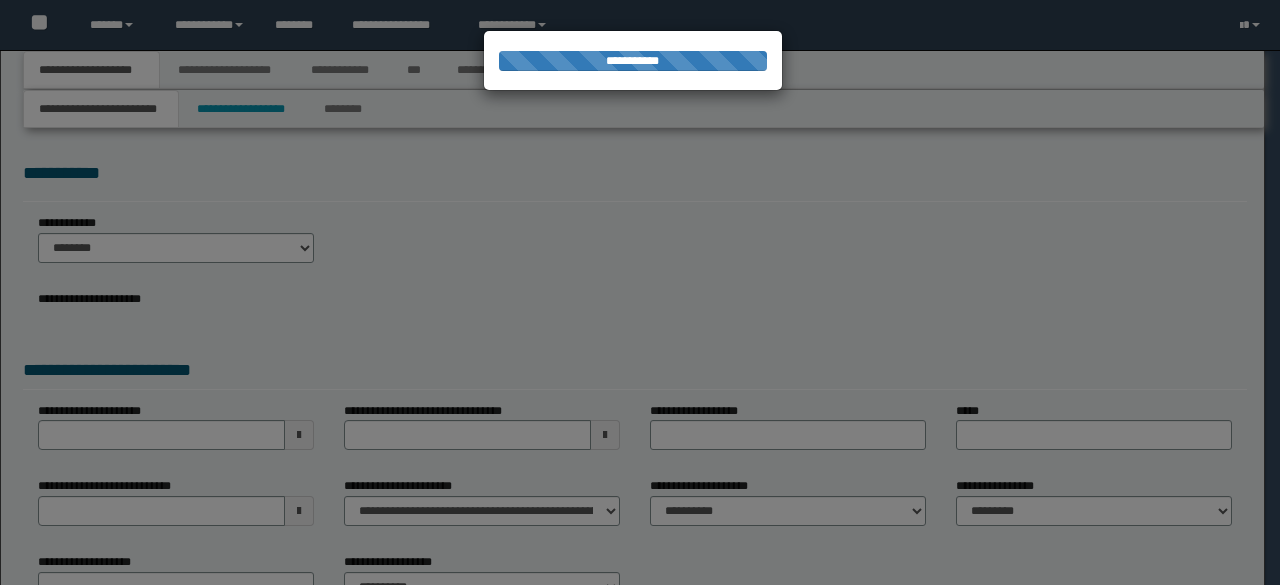 scroll, scrollTop: 0, scrollLeft: 0, axis: both 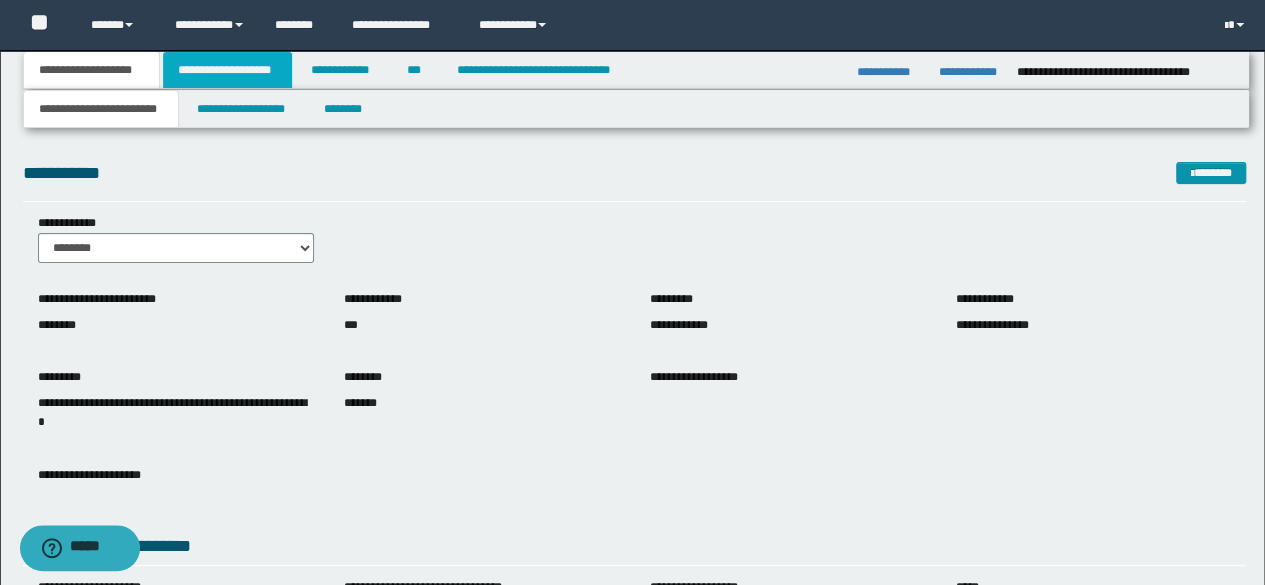 click on "**********" at bounding box center (227, 70) 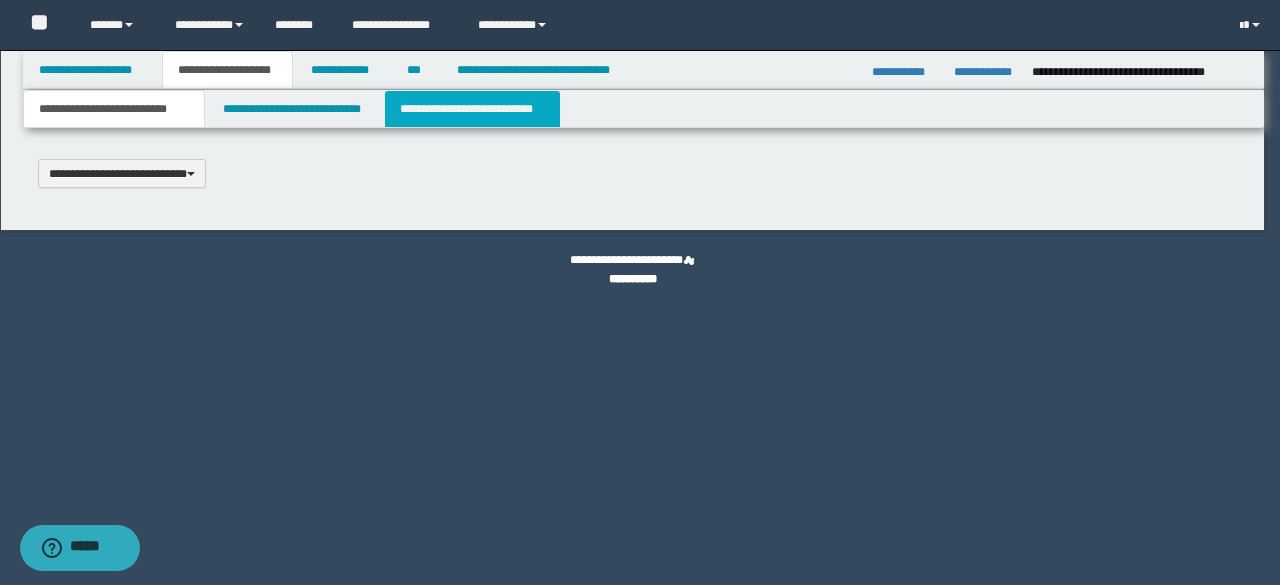 type 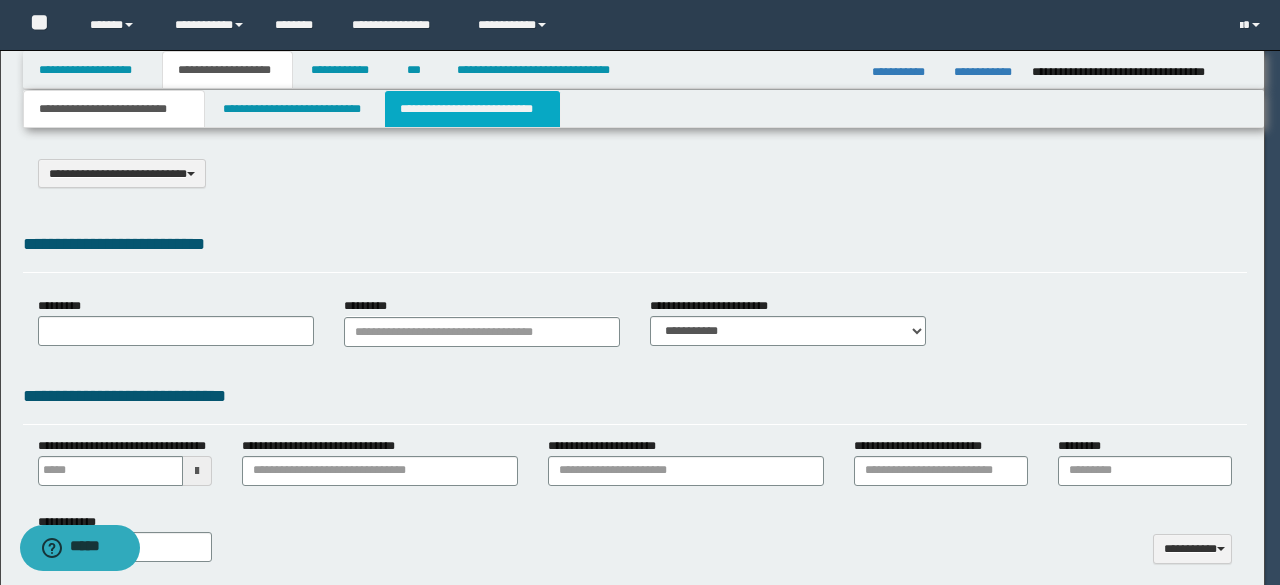 select on "*" 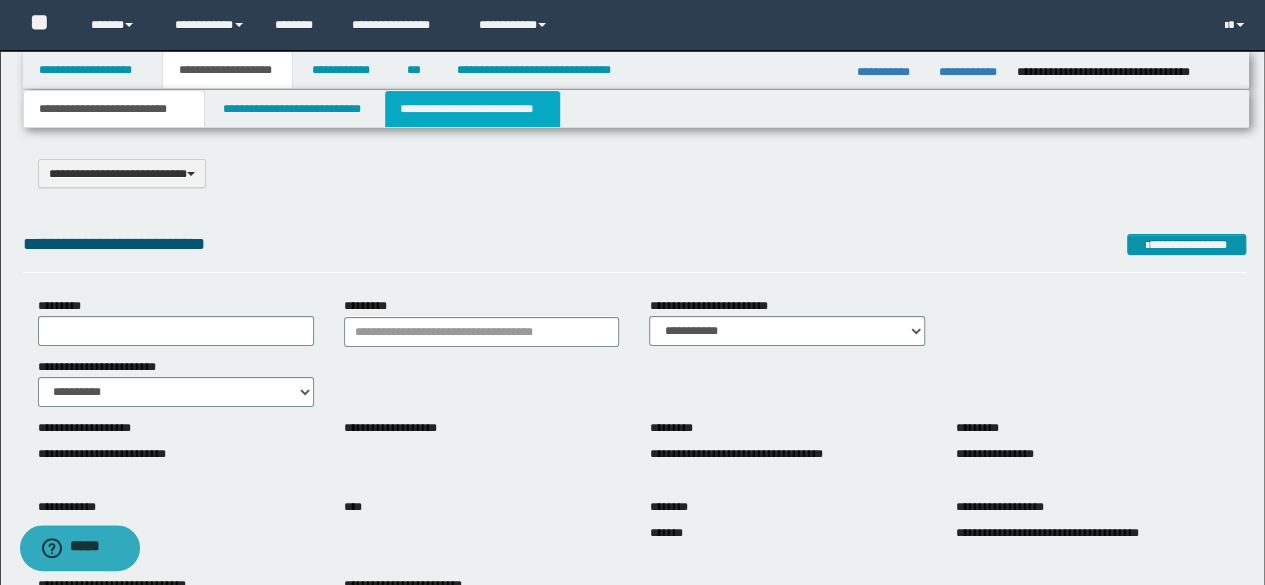 click on "**********" at bounding box center (472, 109) 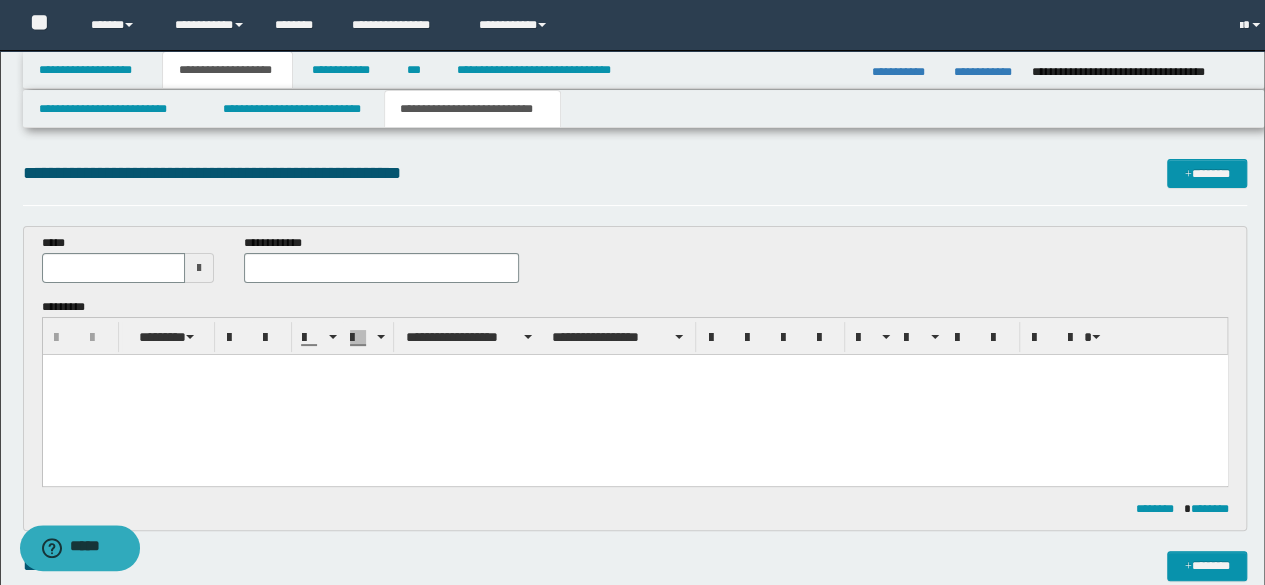 scroll, scrollTop: 0, scrollLeft: 0, axis: both 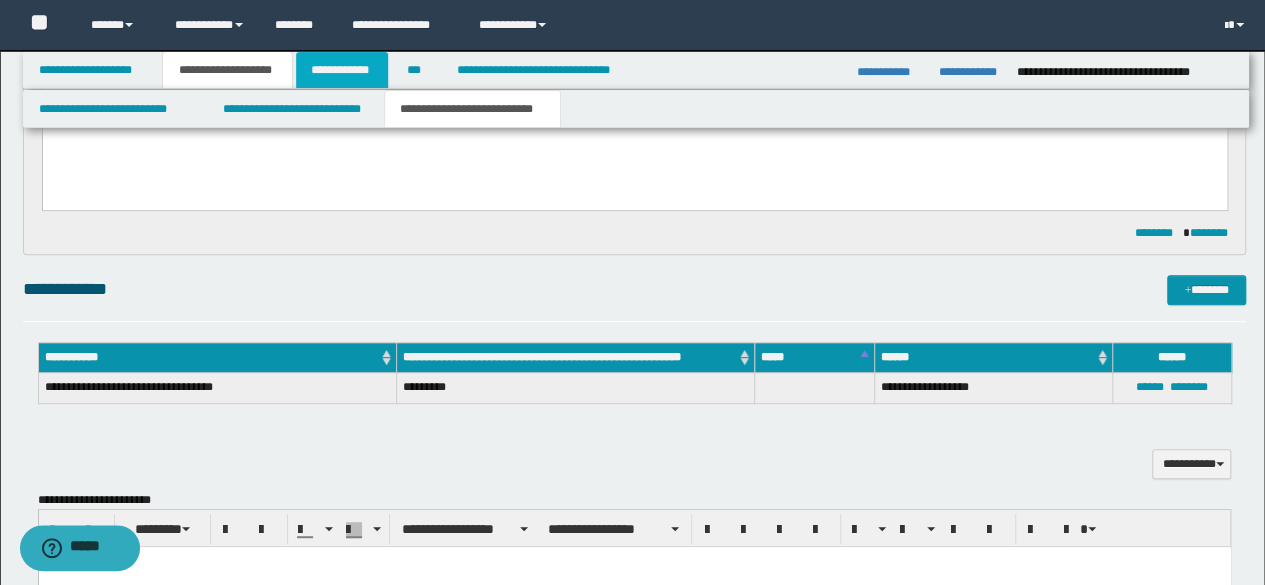 click on "**********" at bounding box center (342, 70) 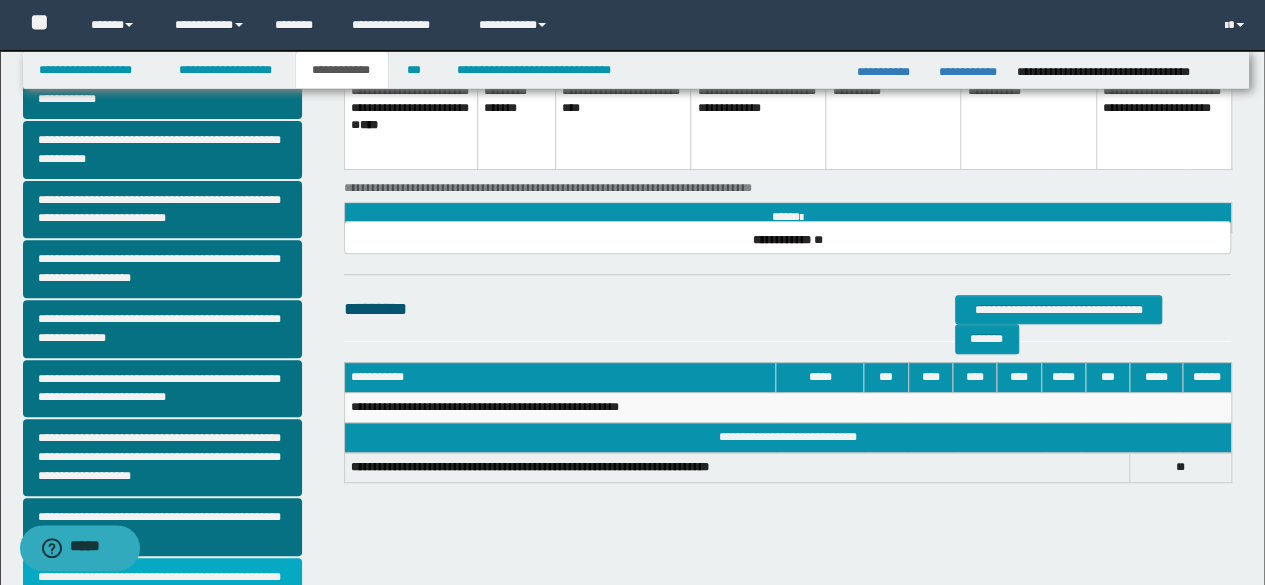 click on "**********" at bounding box center (162, 587) 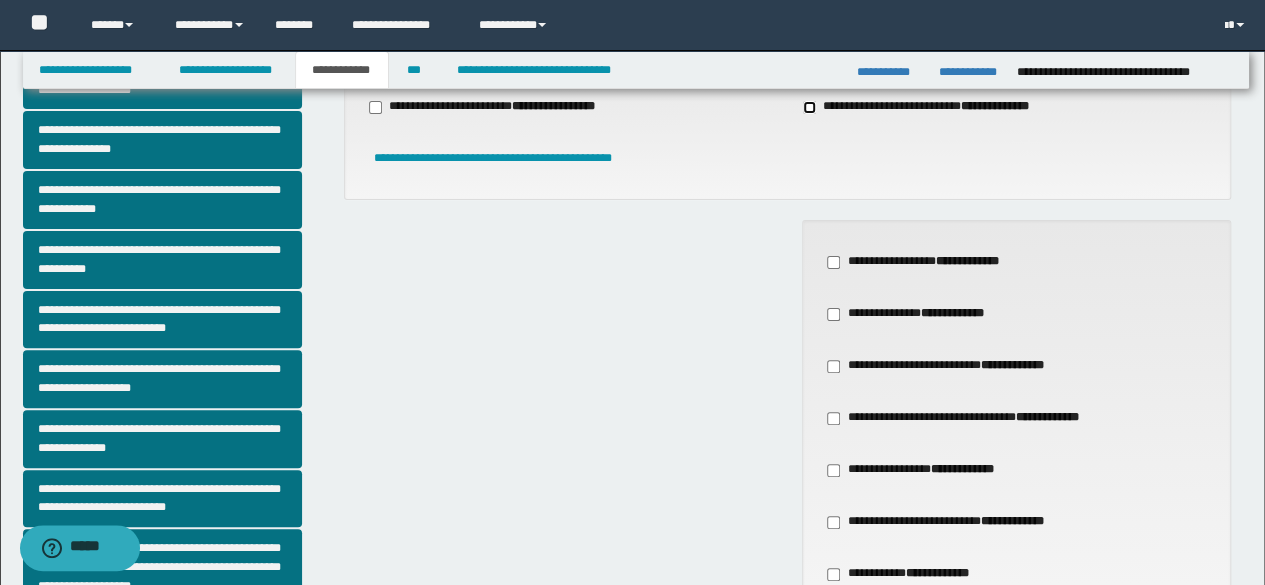 scroll, scrollTop: 140, scrollLeft: 0, axis: vertical 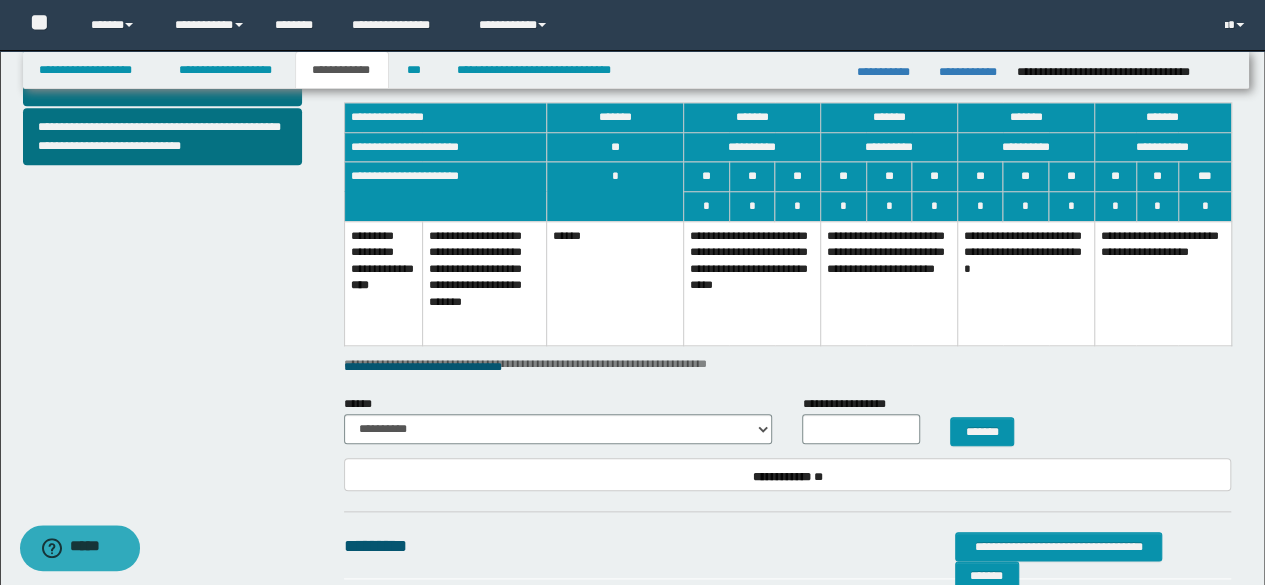 click on "**********" at bounding box center (751, 283) 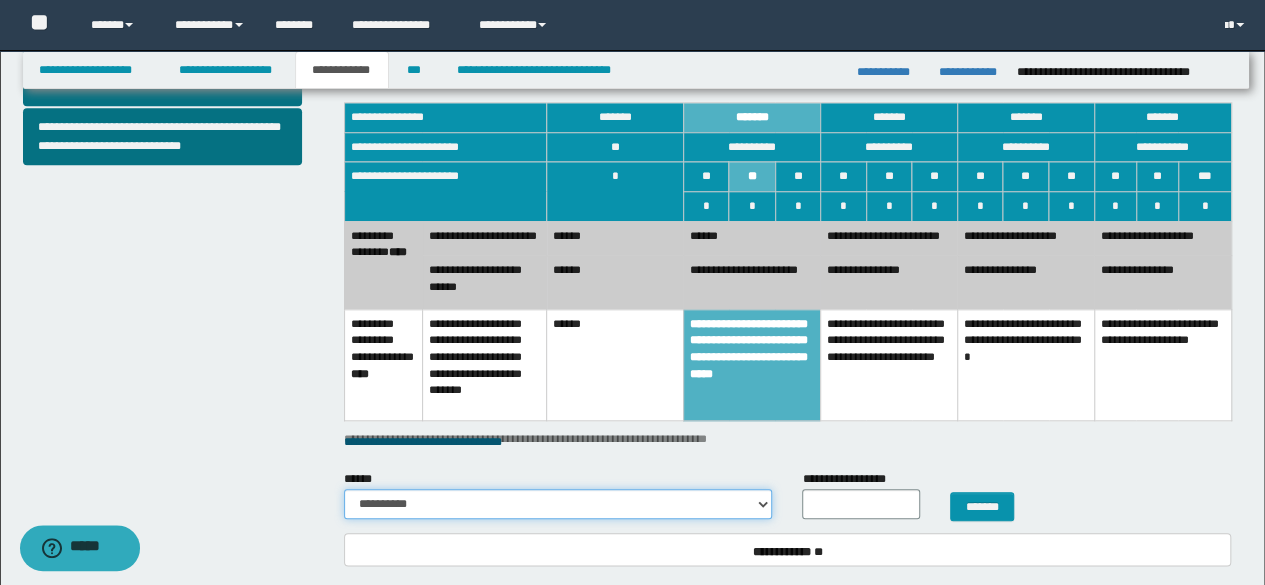 click on "**********" at bounding box center [558, 504] 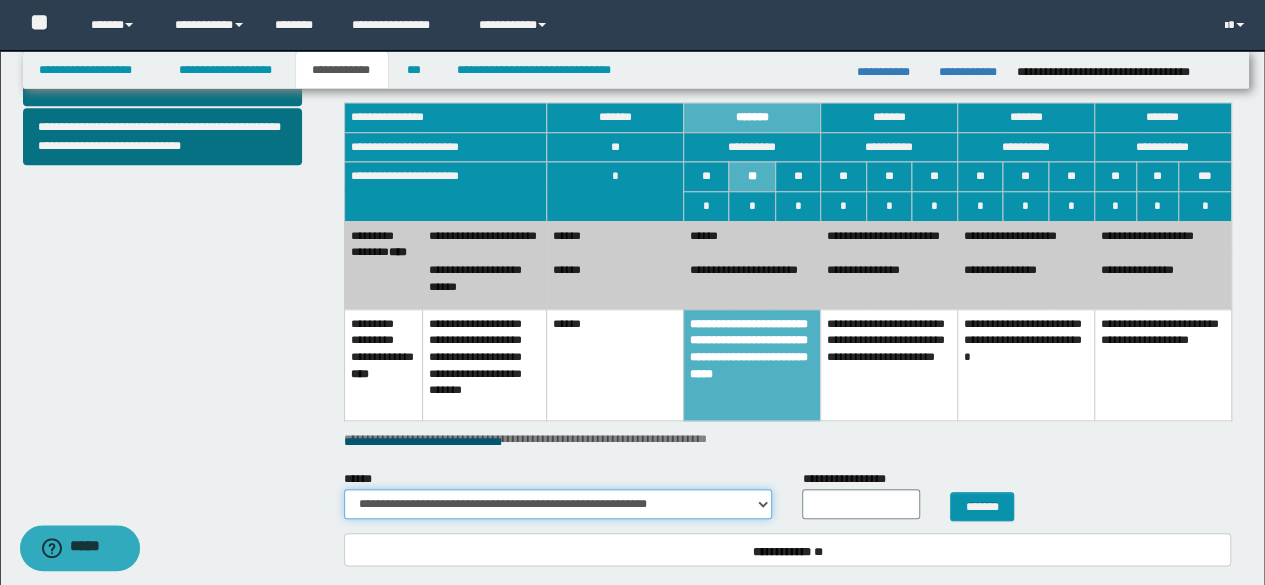 click on "**********" at bounding box center (558, 504) 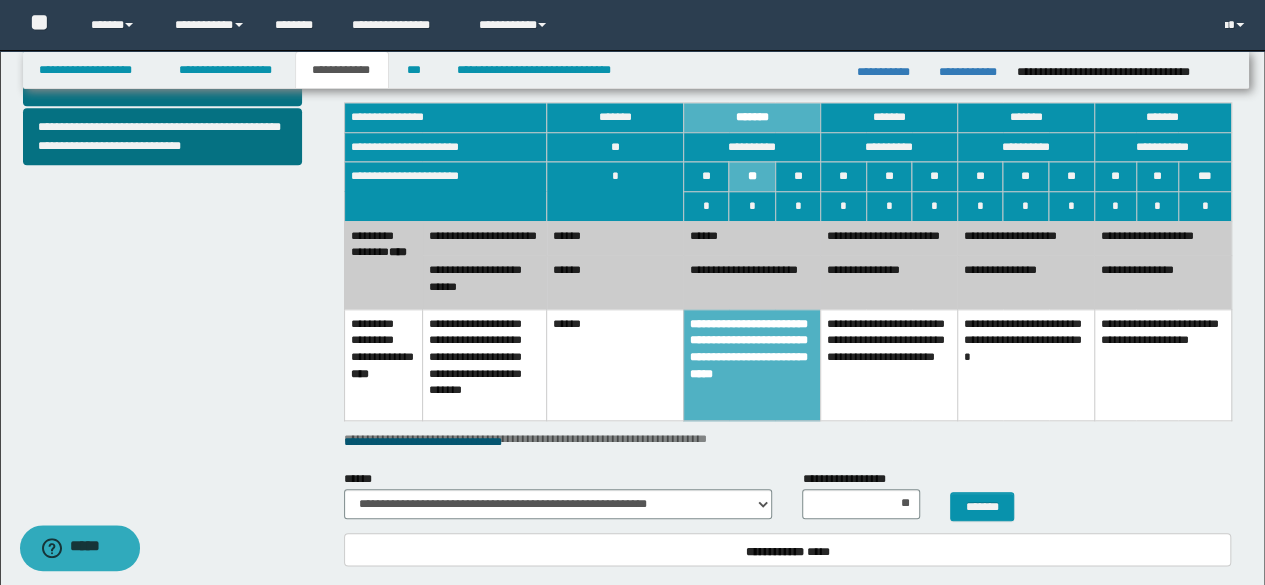 click on "******" at bounding box center (615, 238) 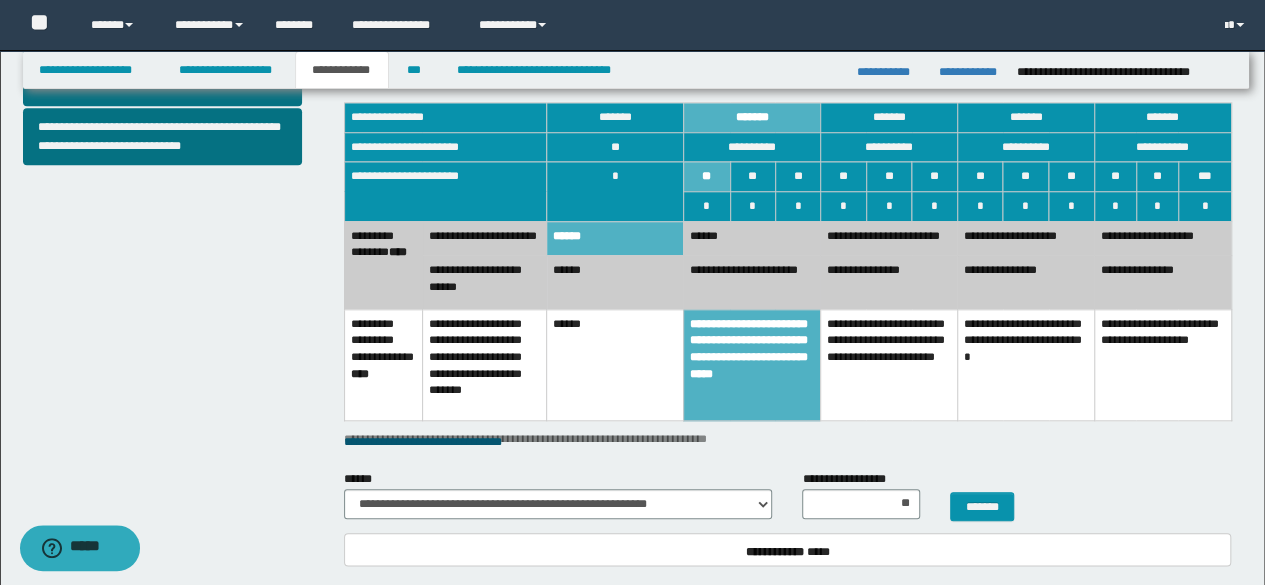 click on "******" at bounding box center [751, 238] 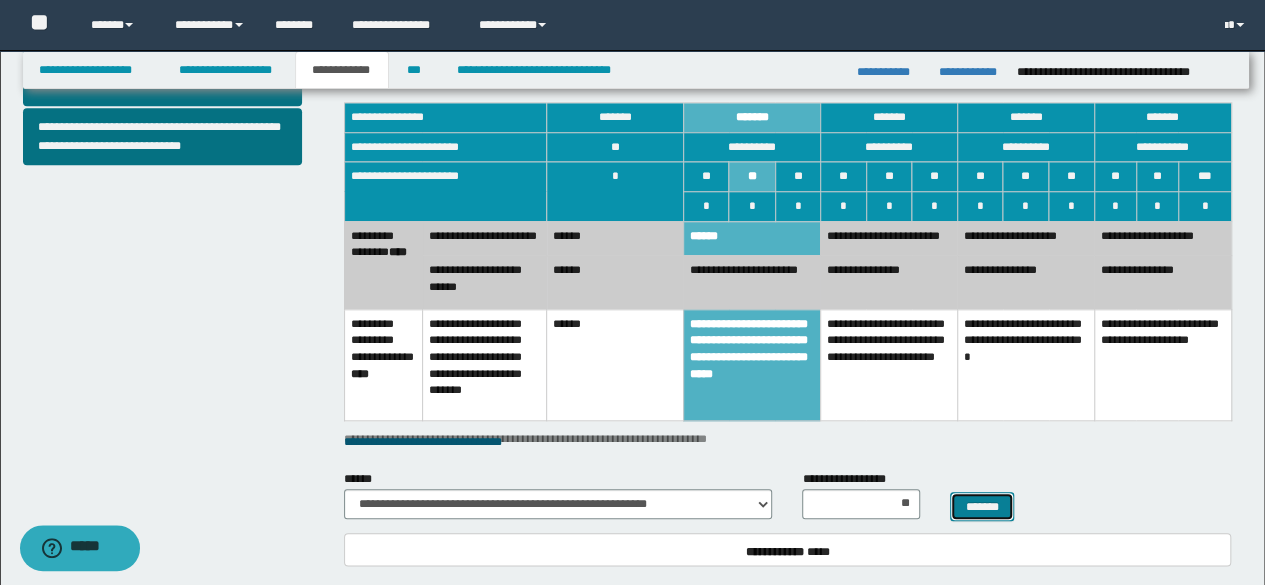 click on "*******" at bounding box center [982, 506] 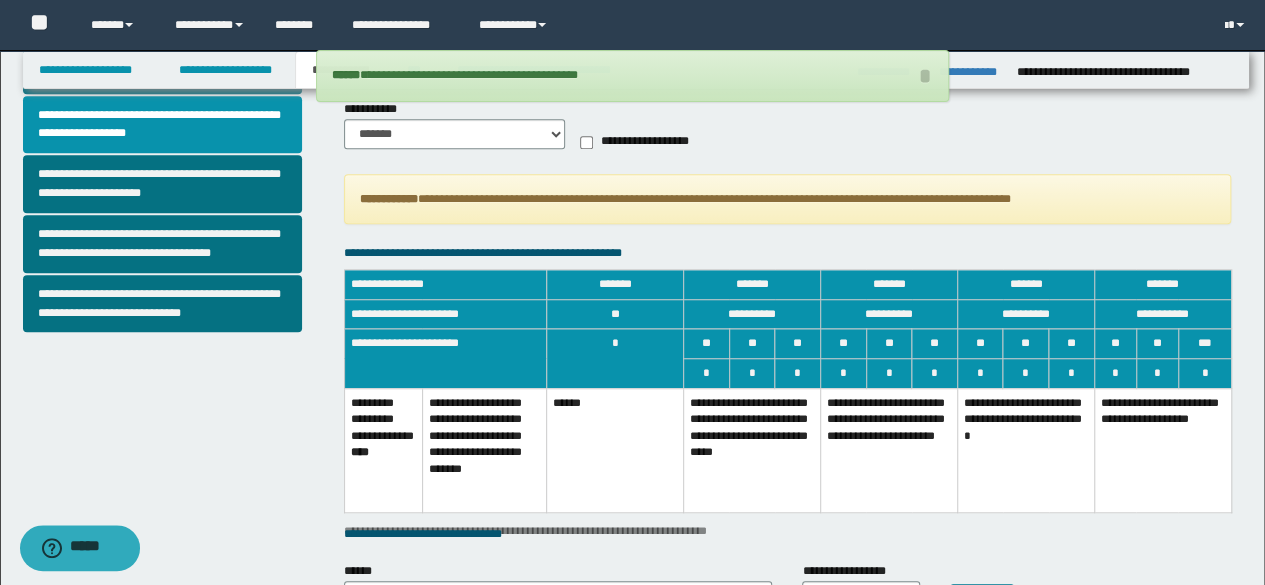 scroll, scrollTop: 697, scrollLeft: 0, axis: vertical 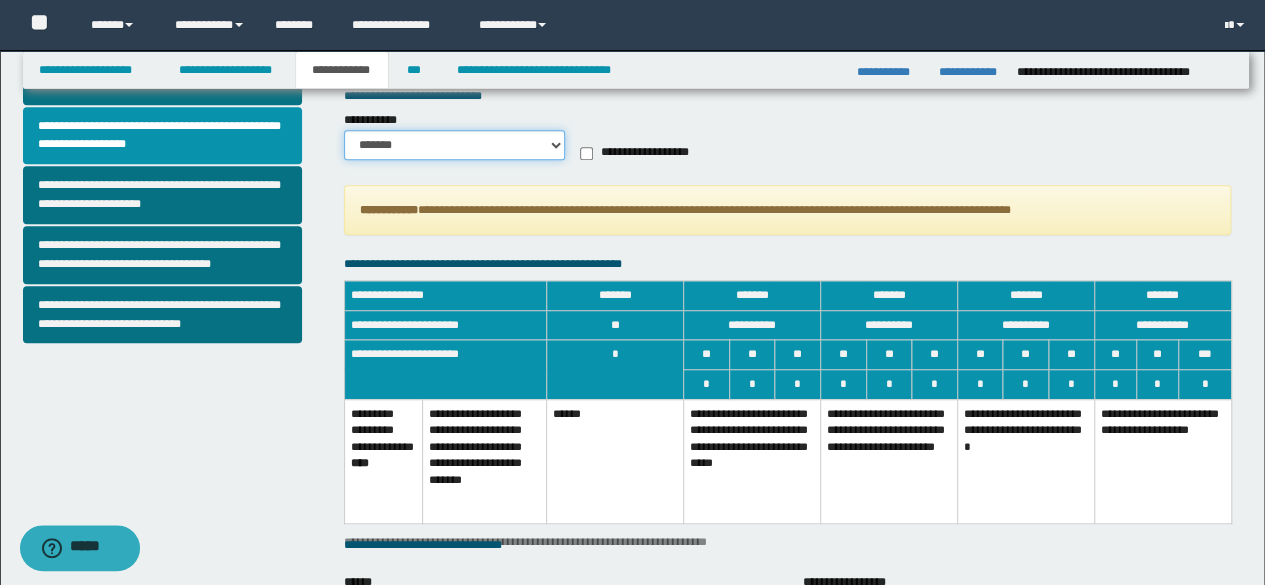 click on "*******
*********" at bounding box center (455, 145) 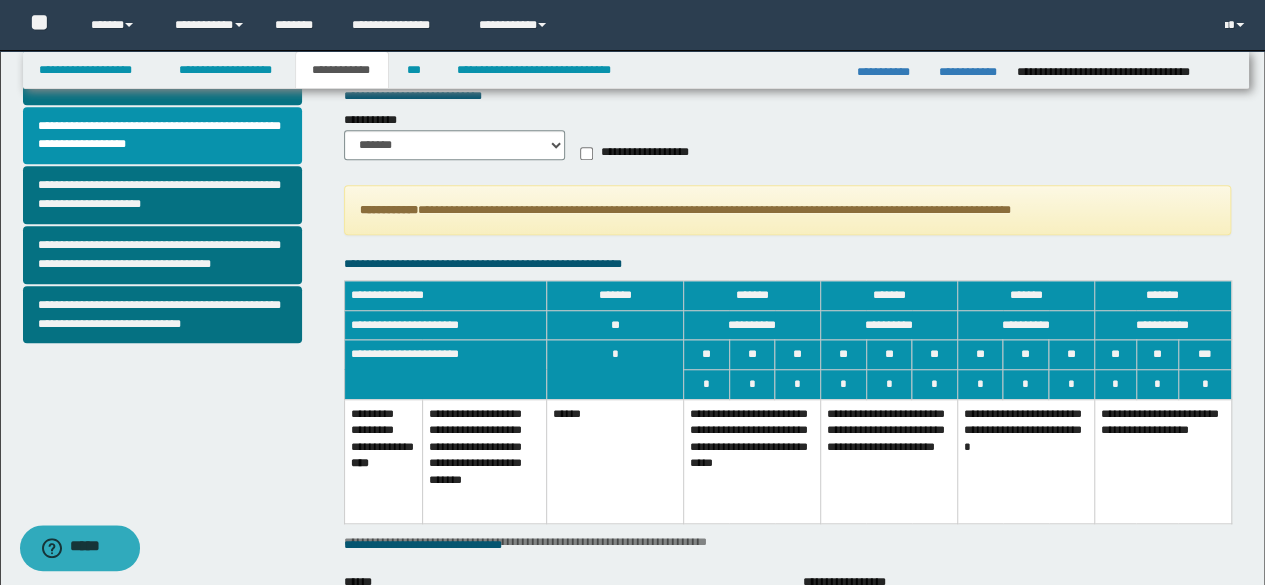 click on "**********" at bounding box center (751, 461) 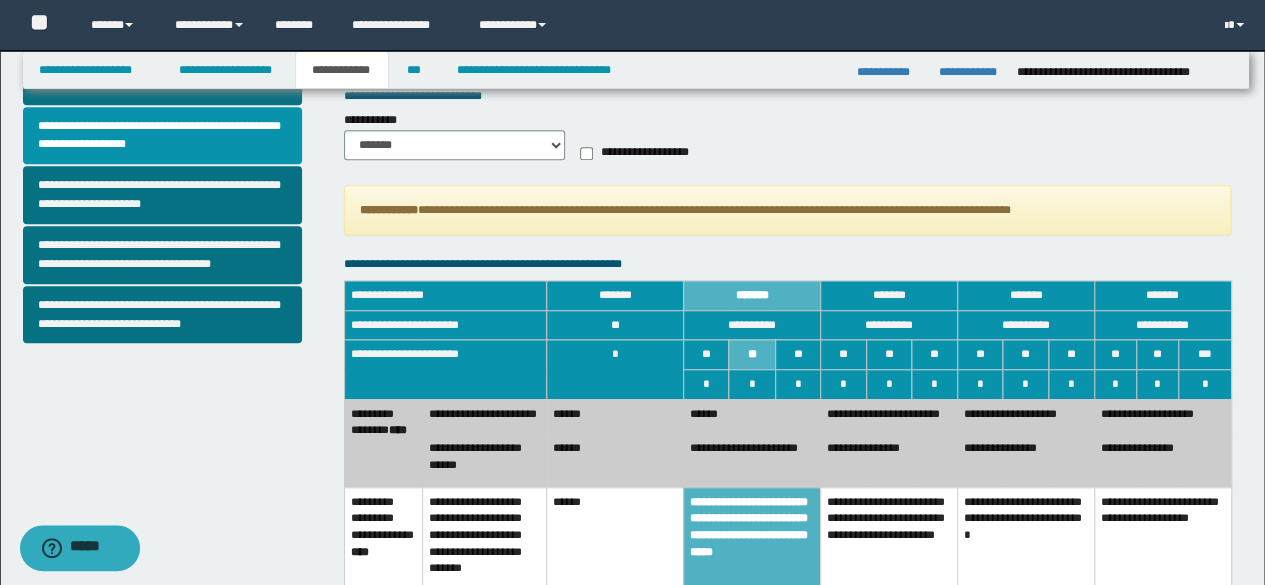 click on "******" at bounding box center [751, 416] 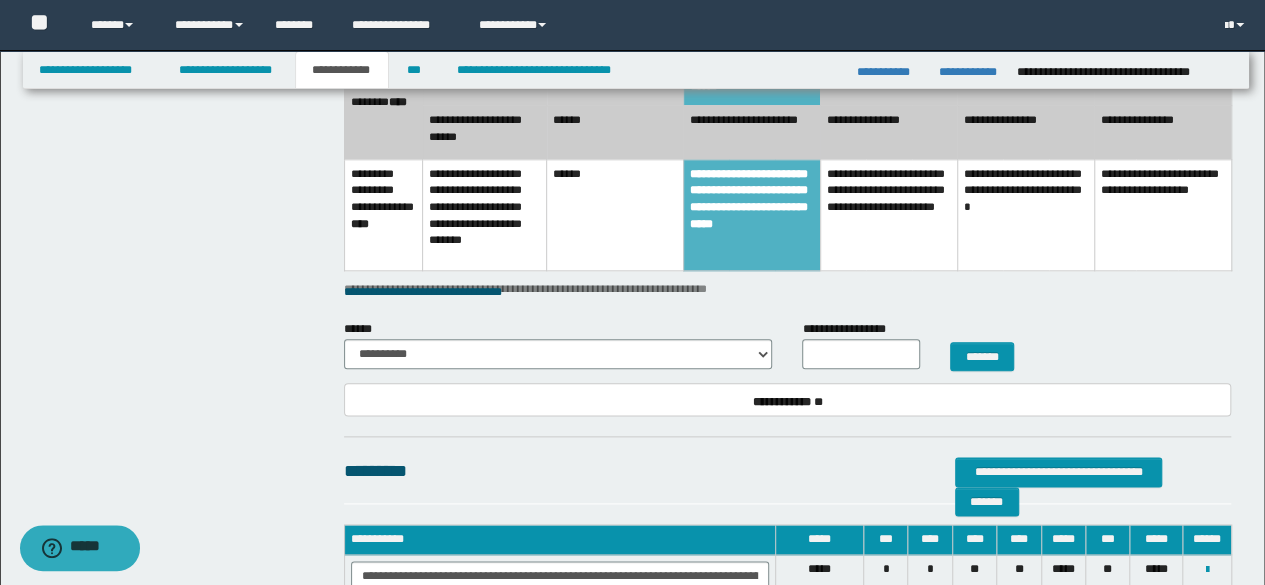 scroll, scrollTop: 1040, scrollLeft: 0, axis: vertical 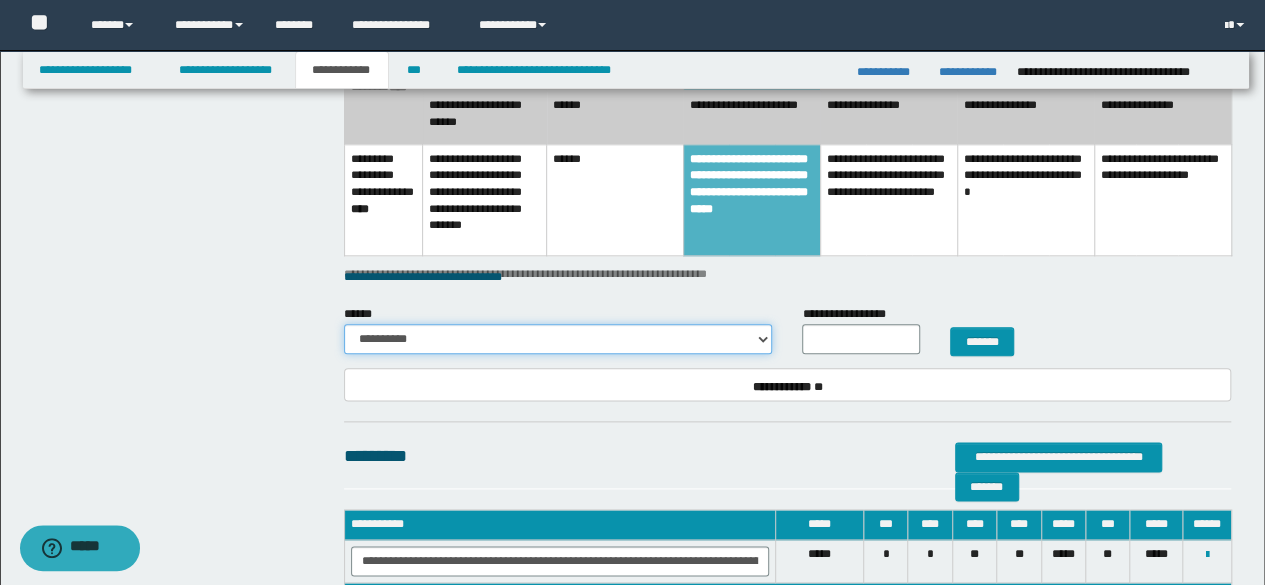 click on "**********" at bounding box center [558, 339] 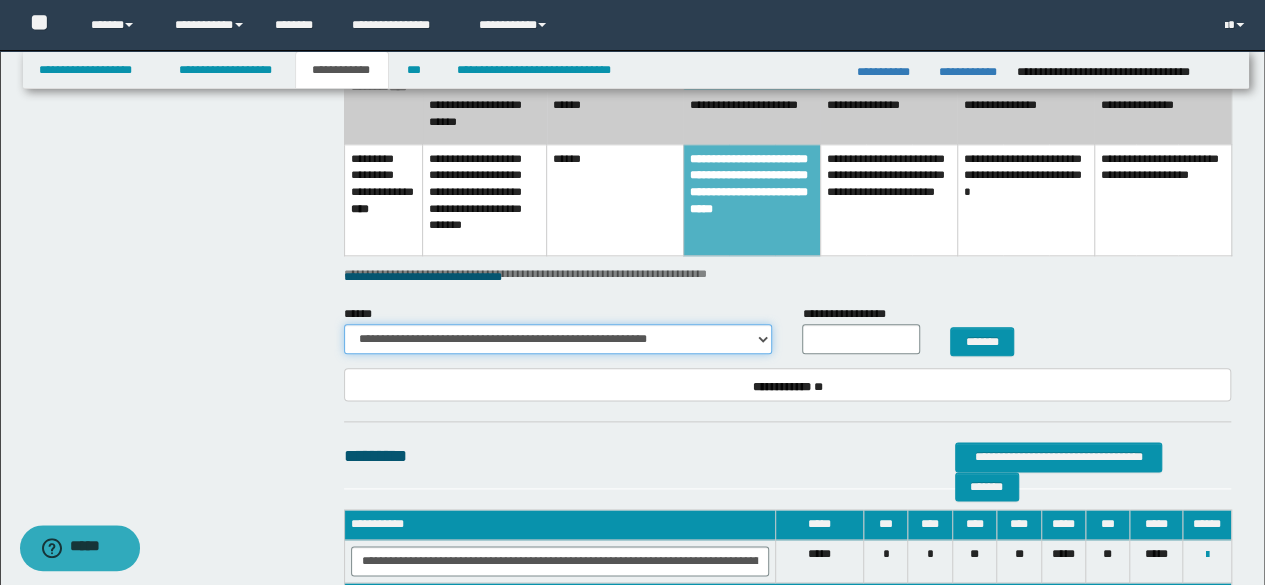 click on "**********" at bounding box center [558, 339] 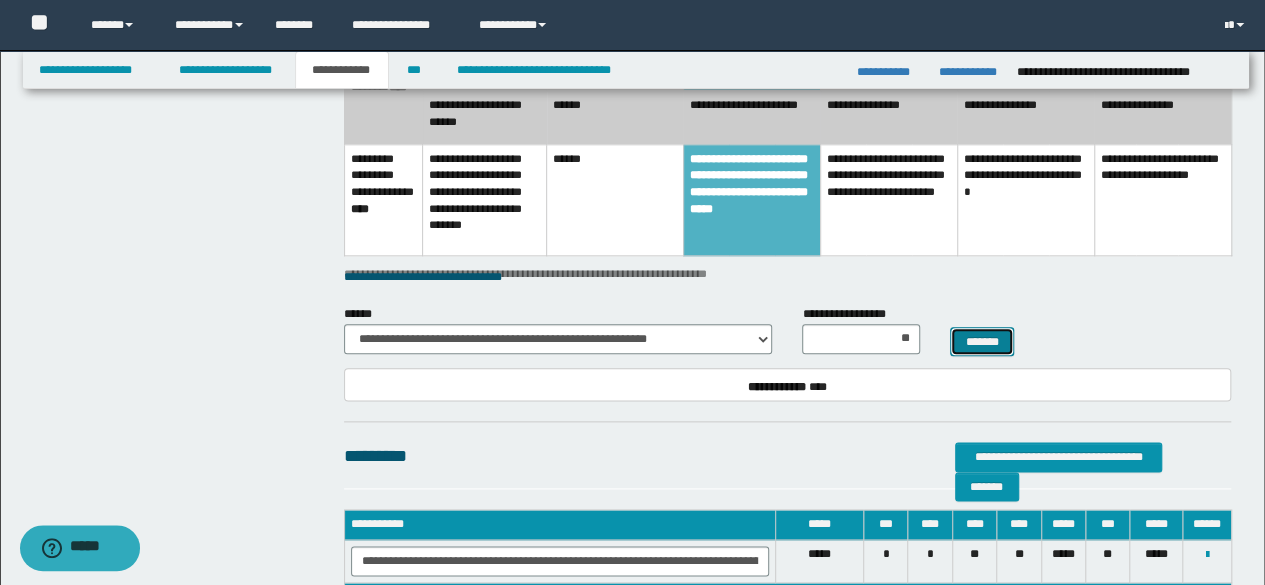 click on "*******" at bounding box center [982, 341] 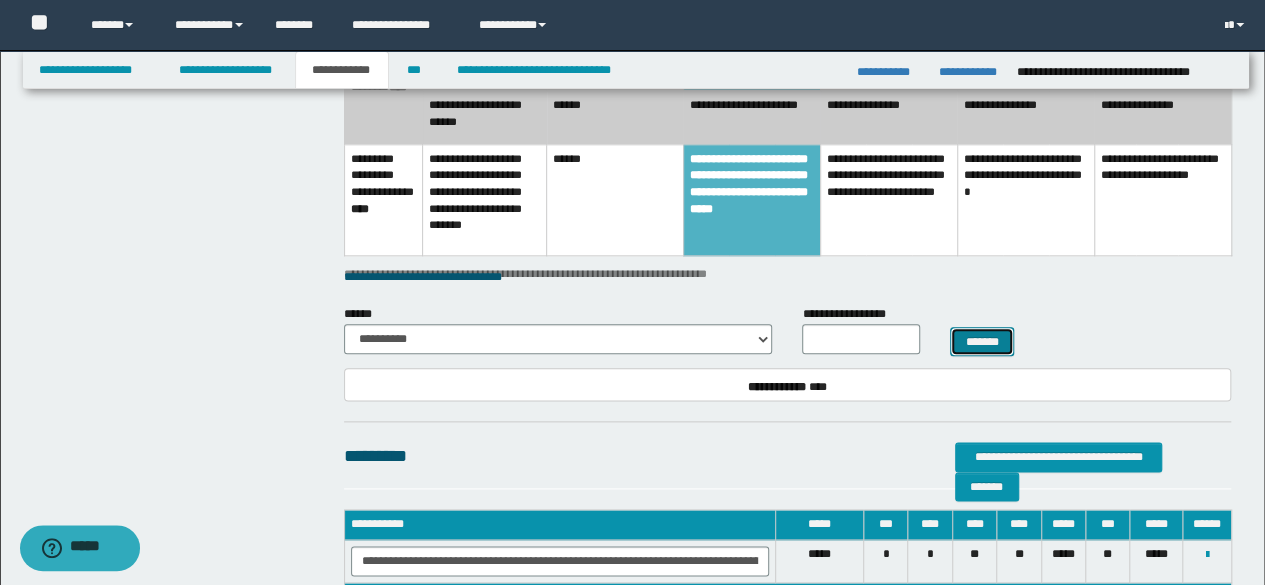 scroll, scrollTop: 965, scrollLeft: 0, axis: vertical 